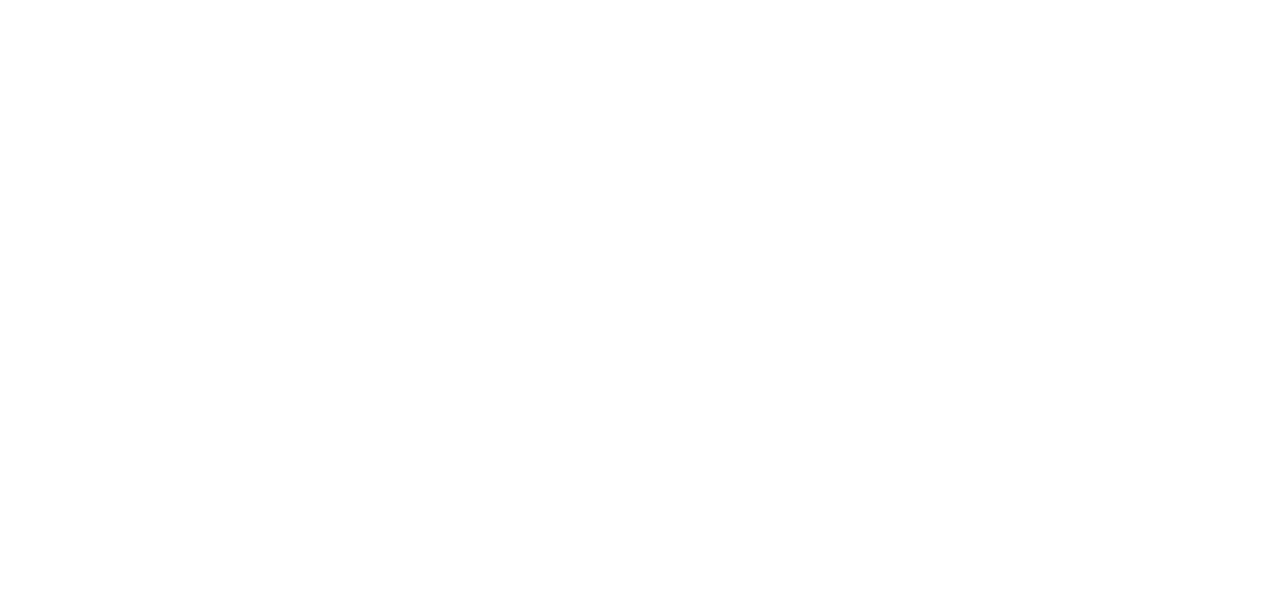 scroll, scrollTop: 0, scrollLeft: 0, axis: both 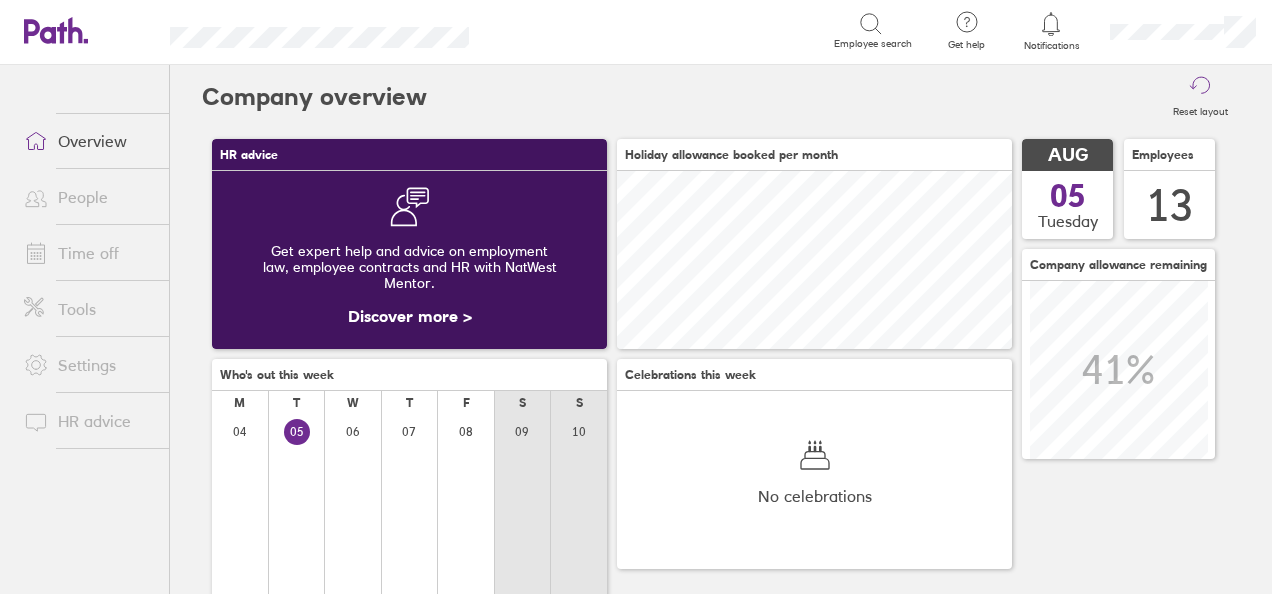 click on "Time off" at bounding box center (88, 253) 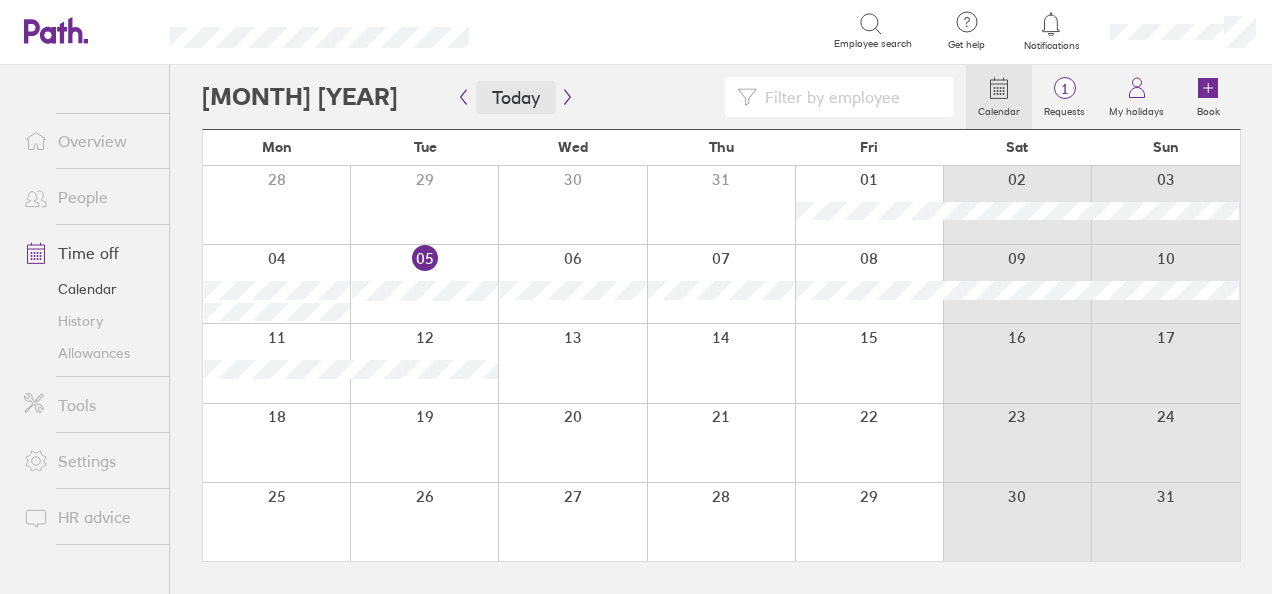 click on "Today" at bounding box center [516, 97] 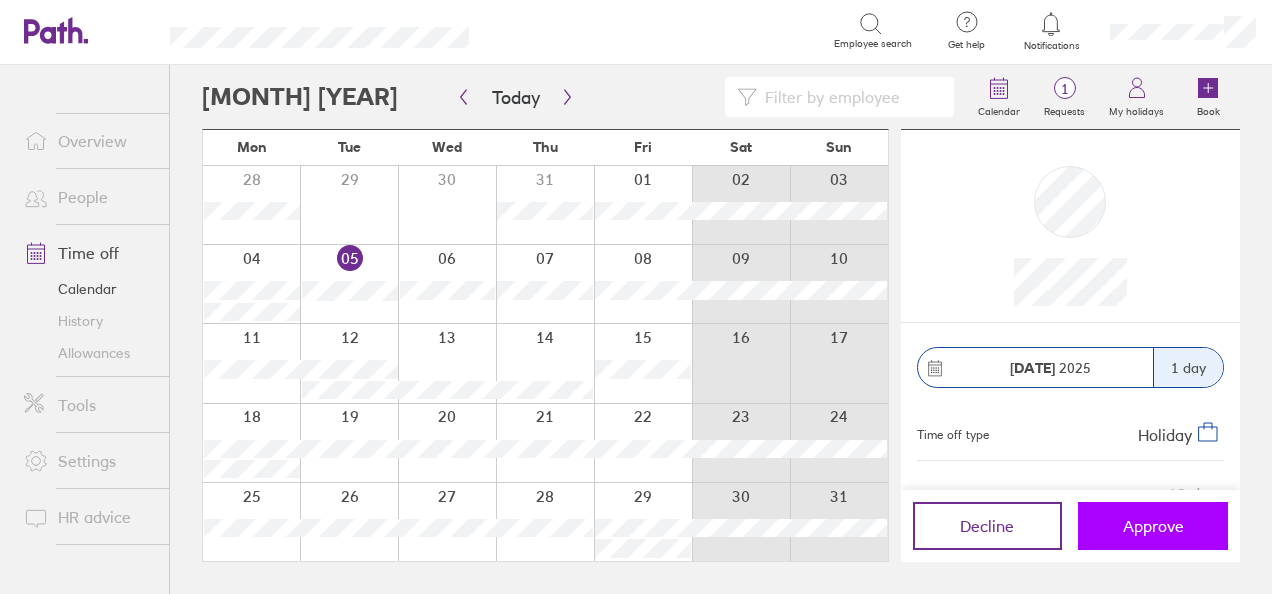 click on "Approve" at bounding box center (1153, 526) 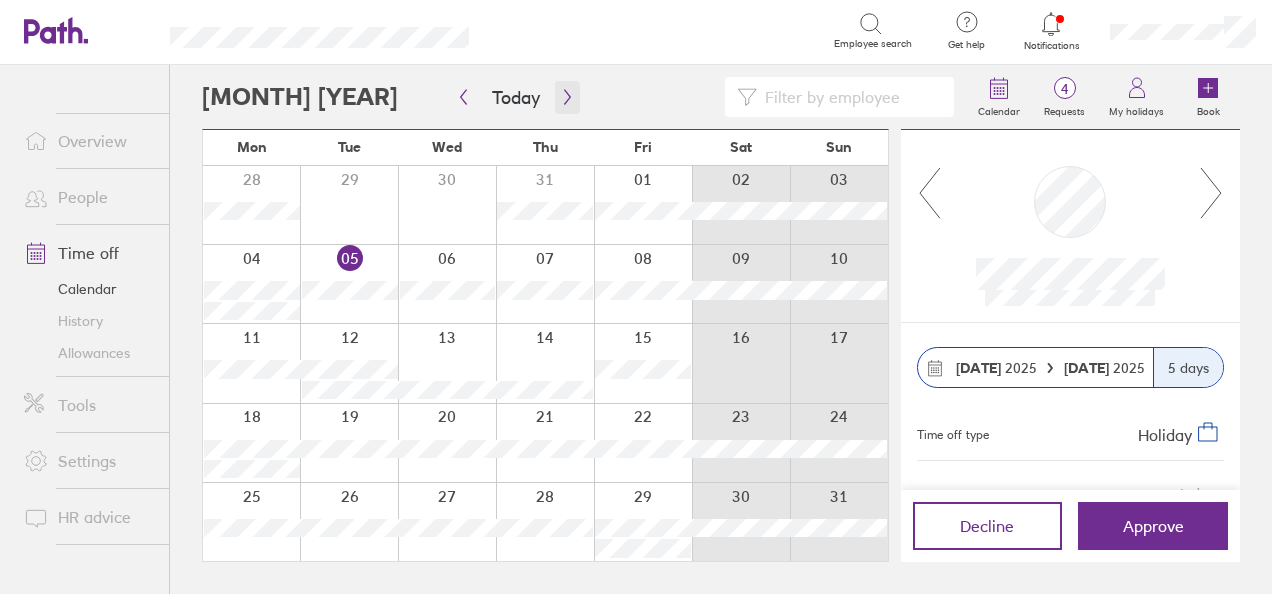 click 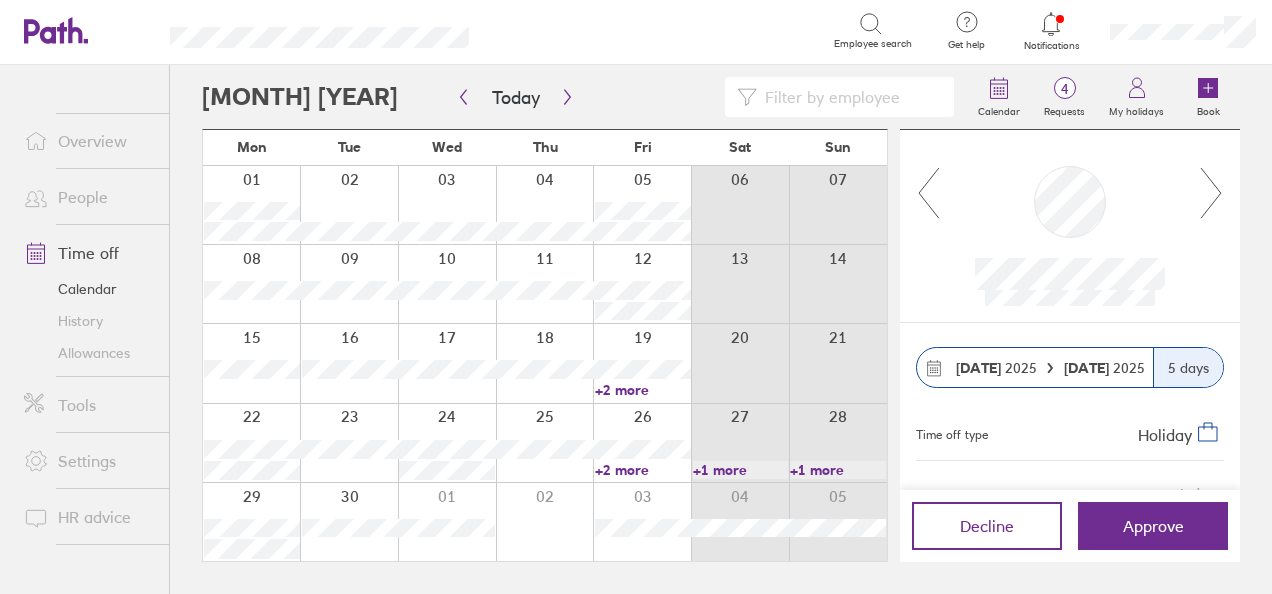 click on "+2 more" at bounding box center (643, 470) 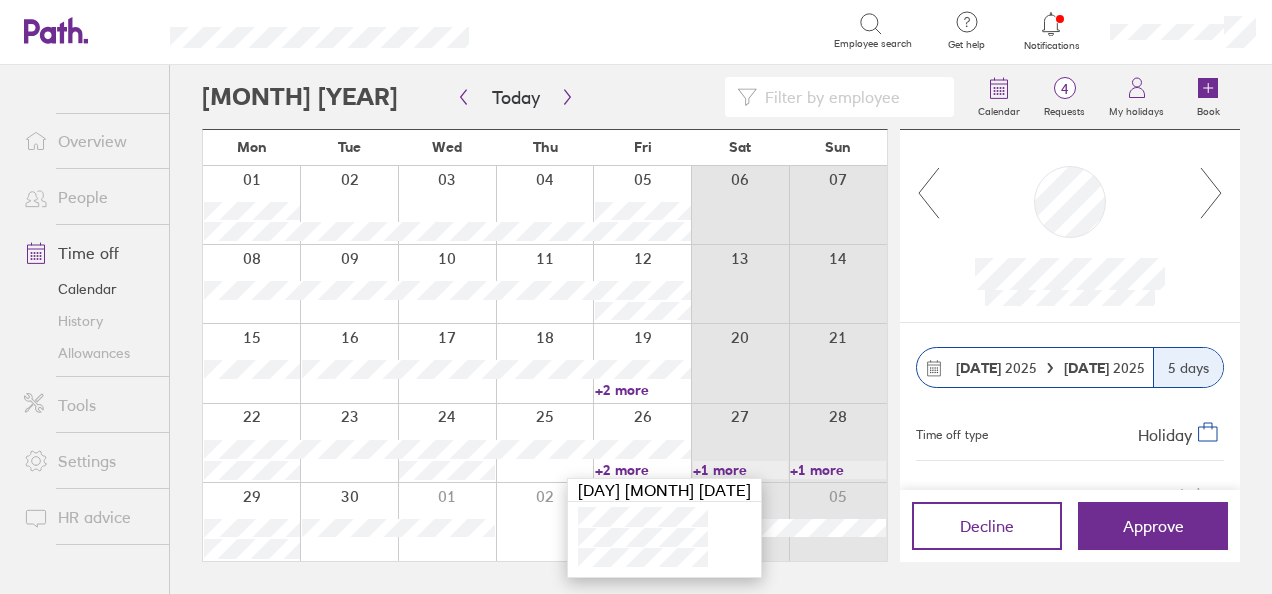 click at bounding box center [740, 443] 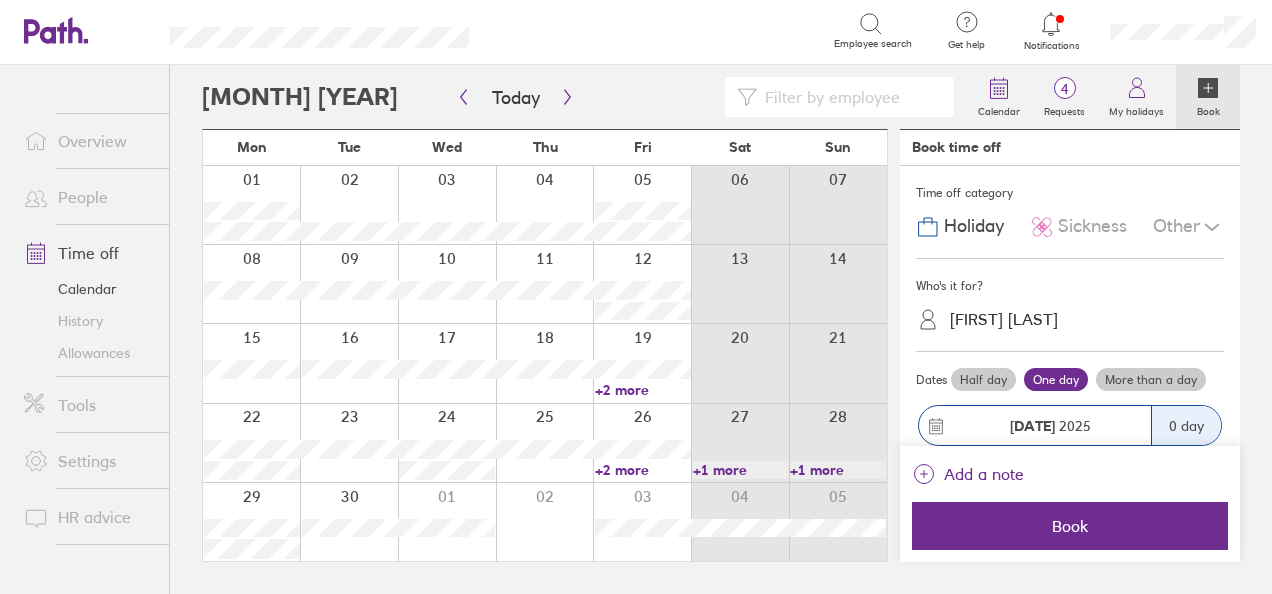 click 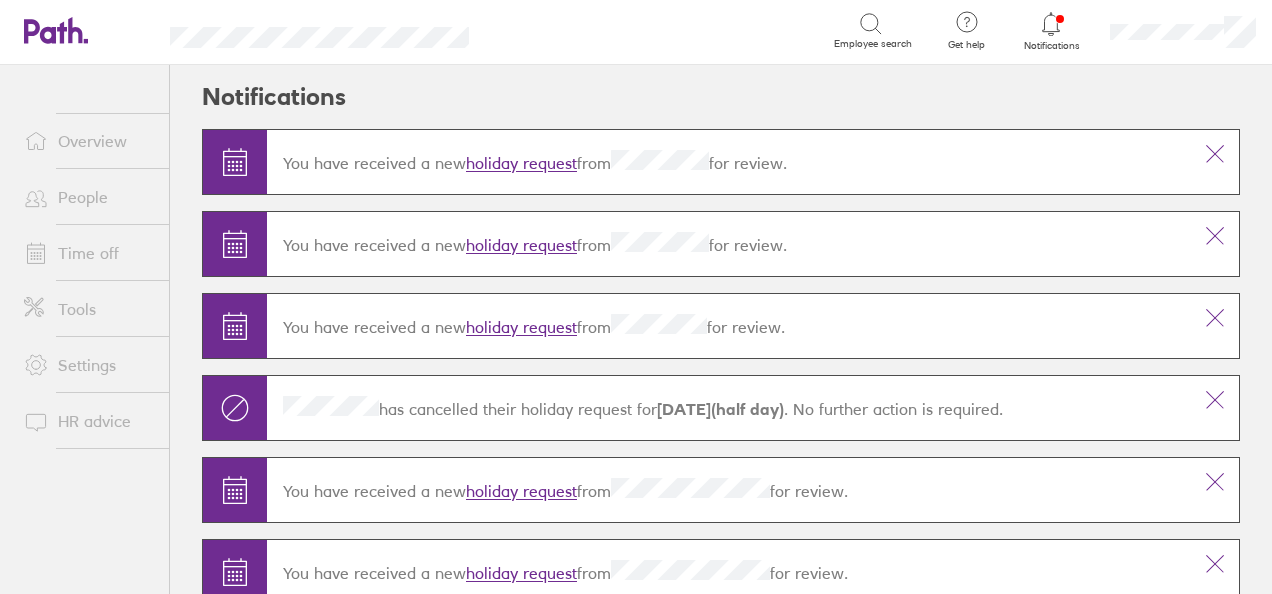 click on "holiday request" at bounding box center [521, 164] 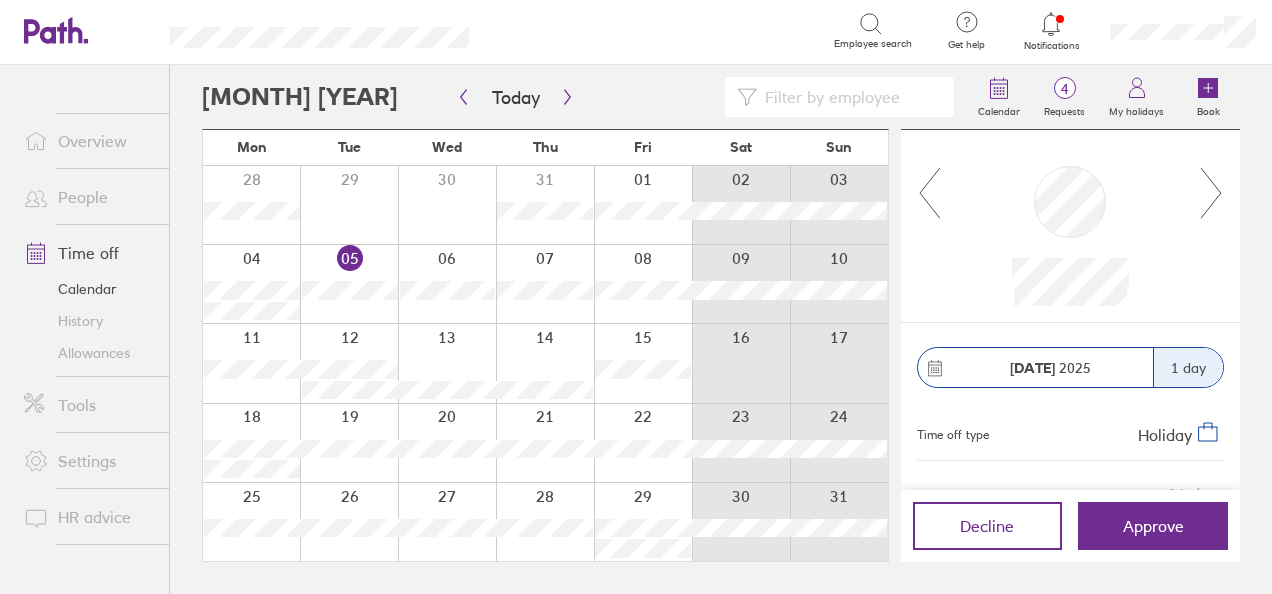 click 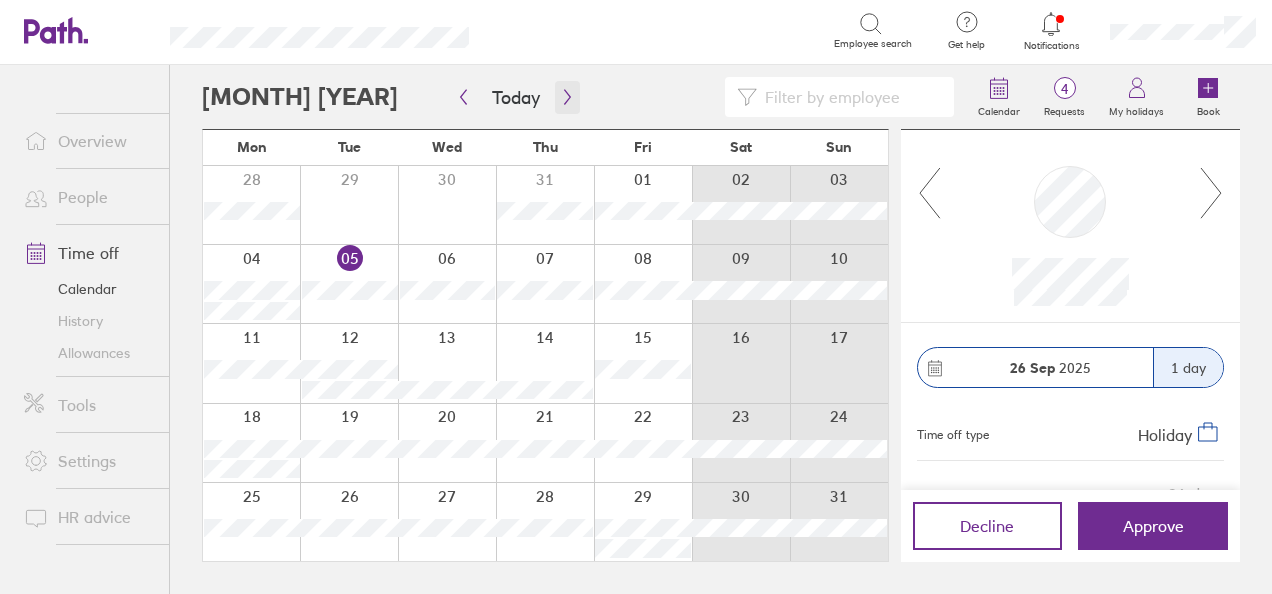 click 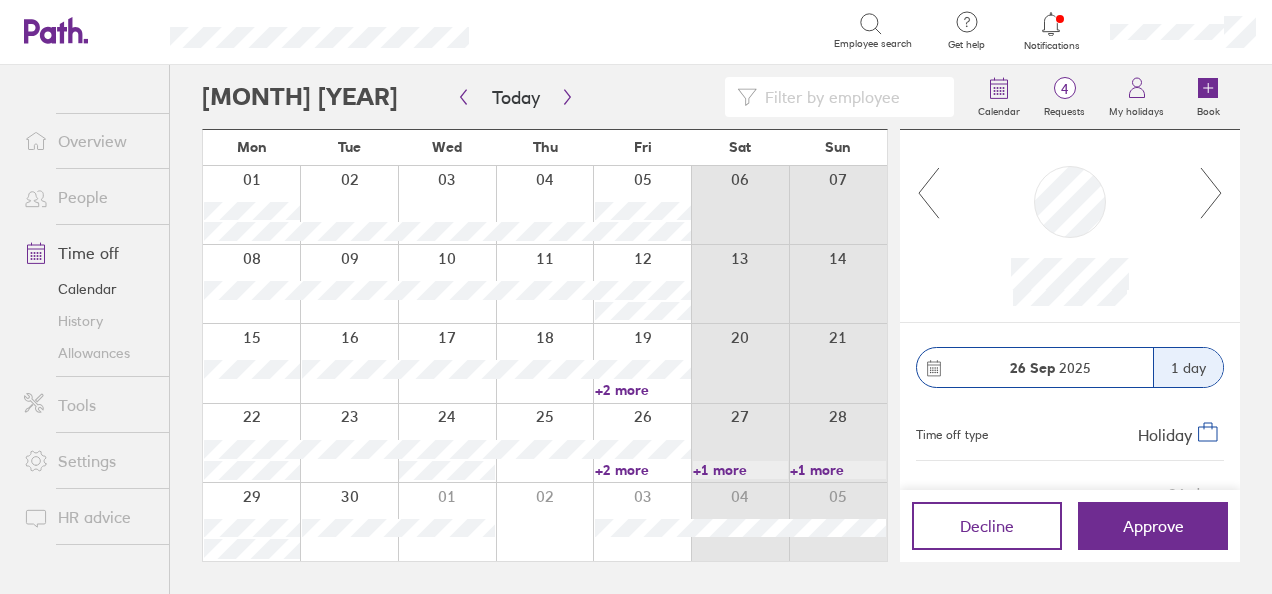 click on "+2 more" at bounding box center (643, 470) 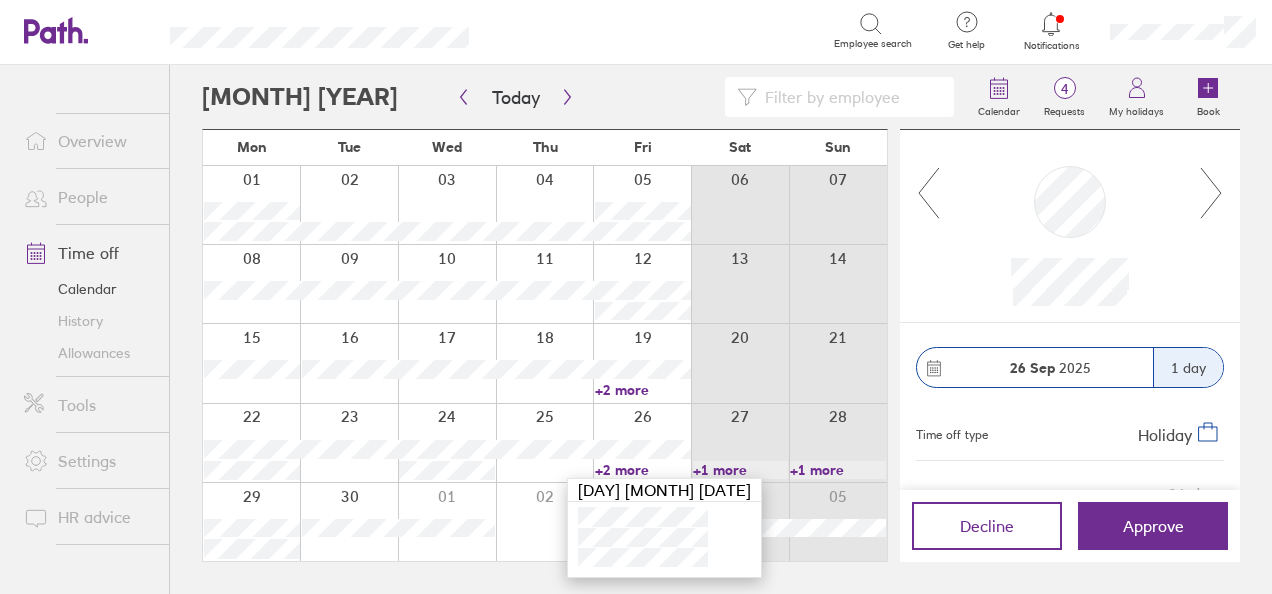 click 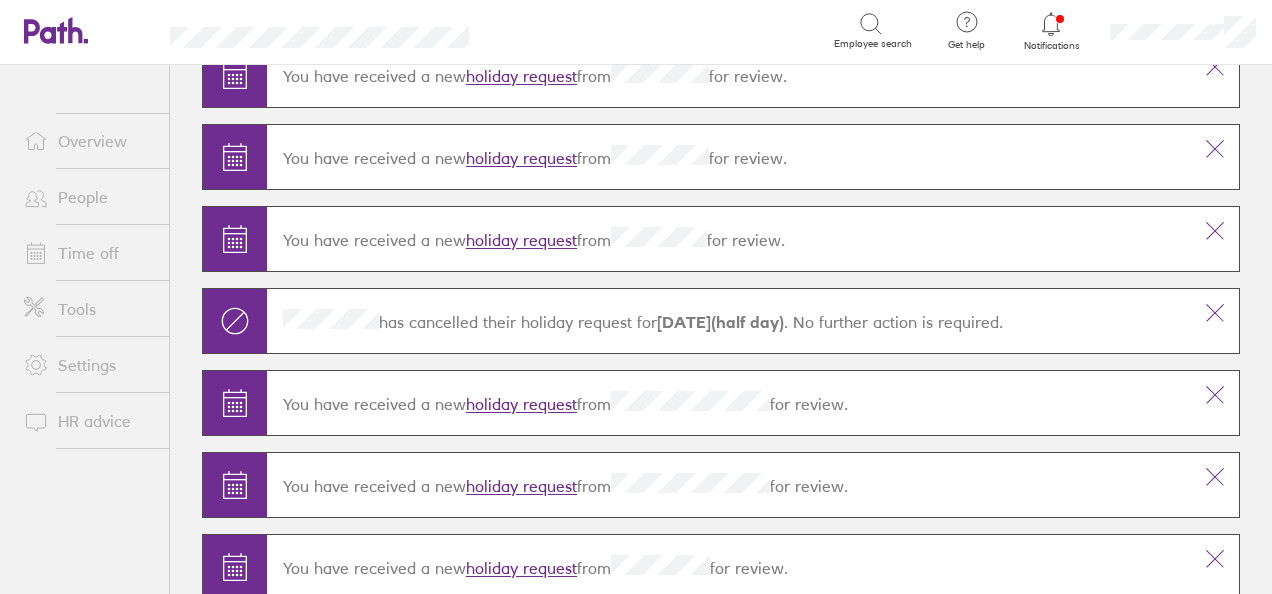 scroll, scrollTop: 93, scrollLeft: 0, axis: vertical 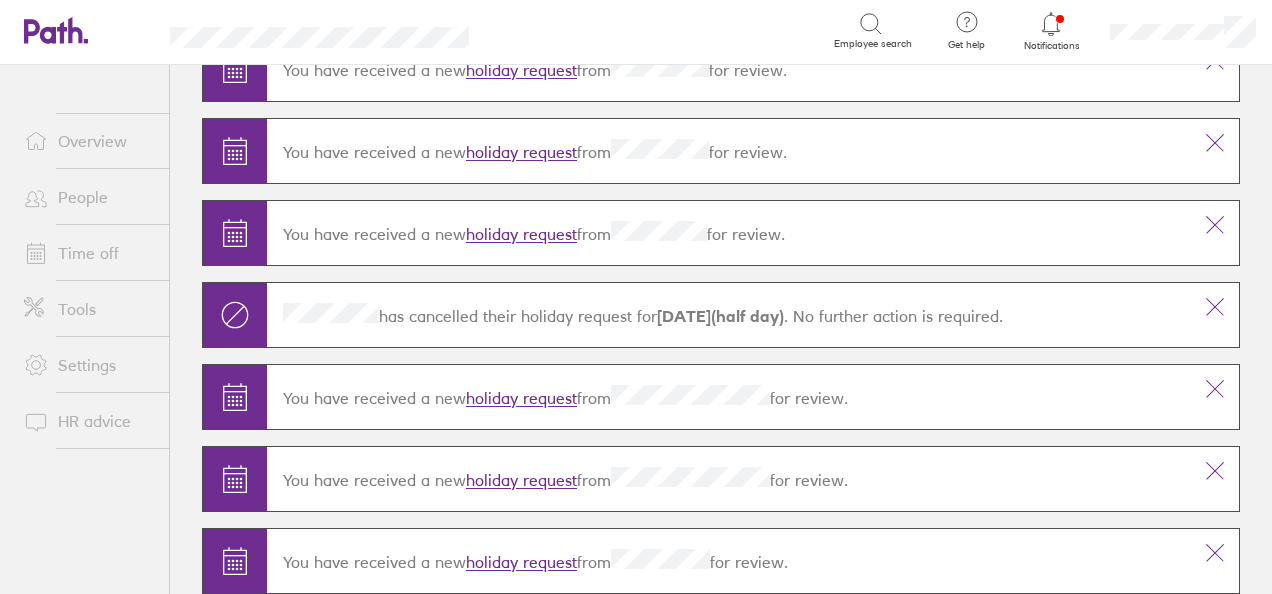 click on "holiday request" at bounding box center [521, 399] 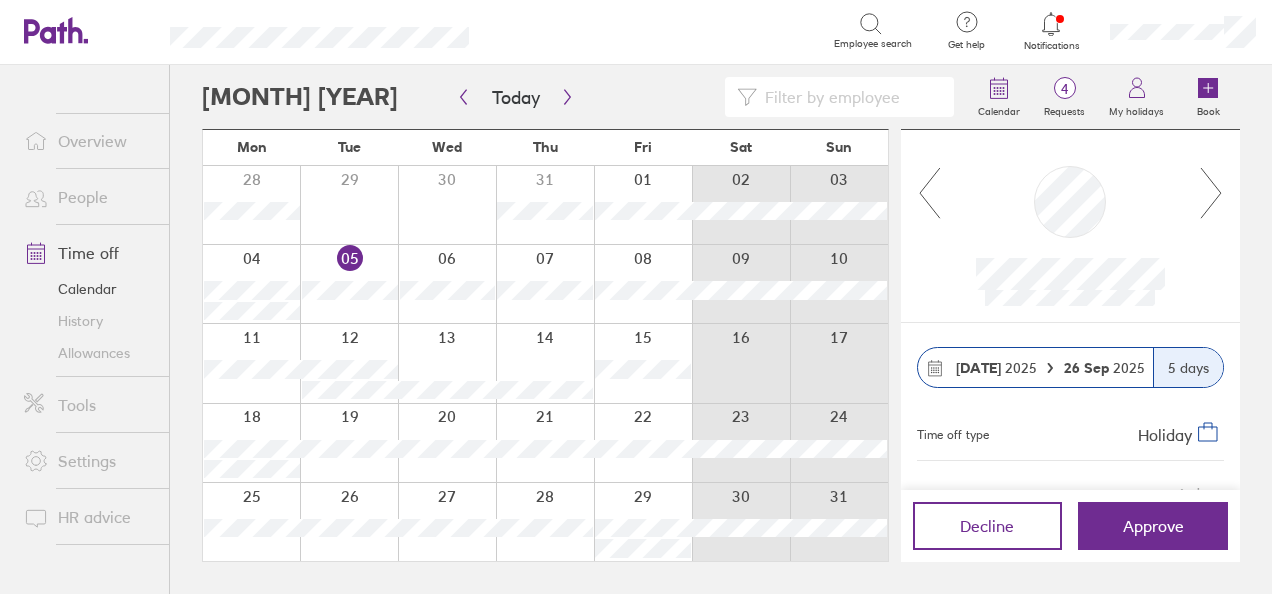 click 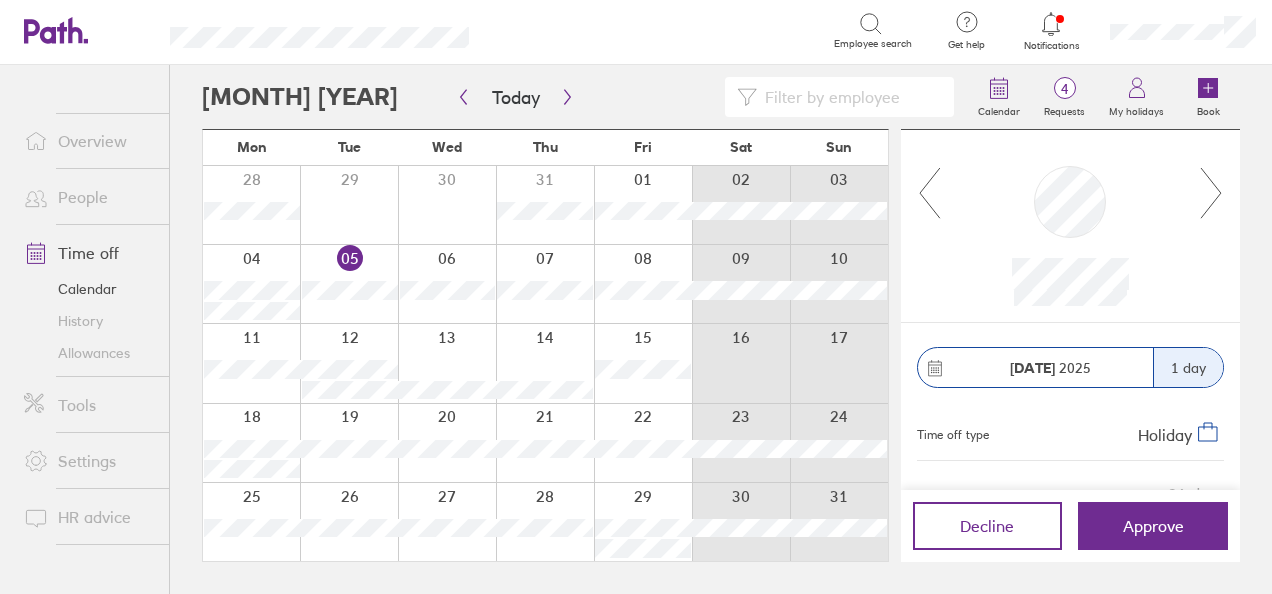 click 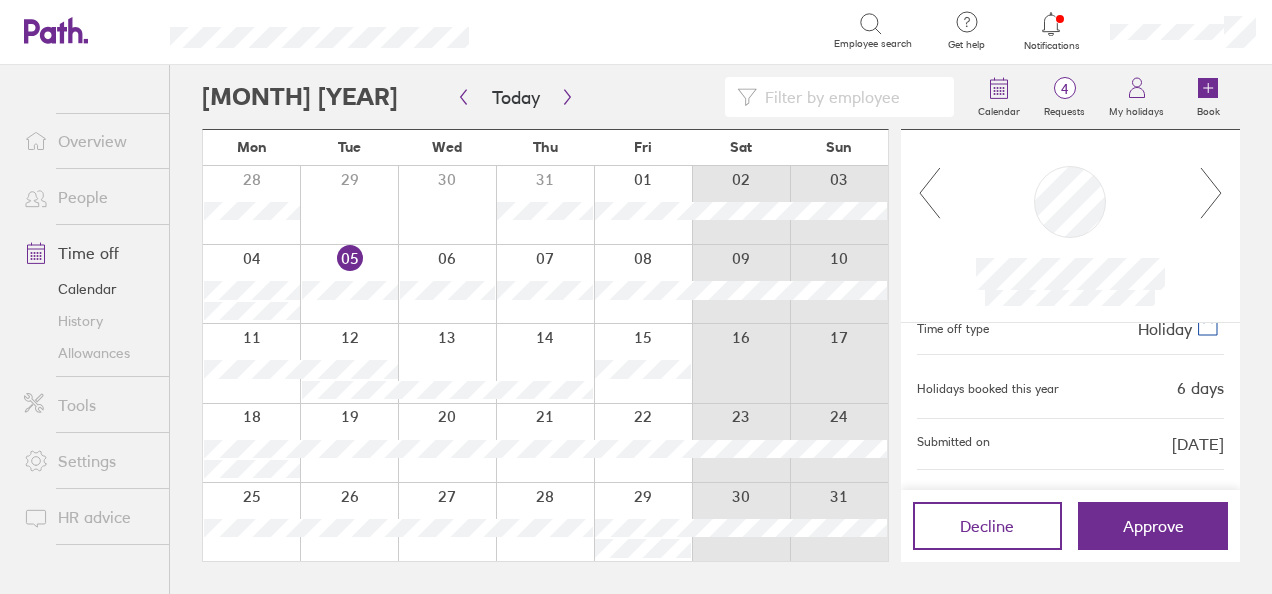 scroll, scrollTop: 129, scrollLeft: 0, axis: vertical 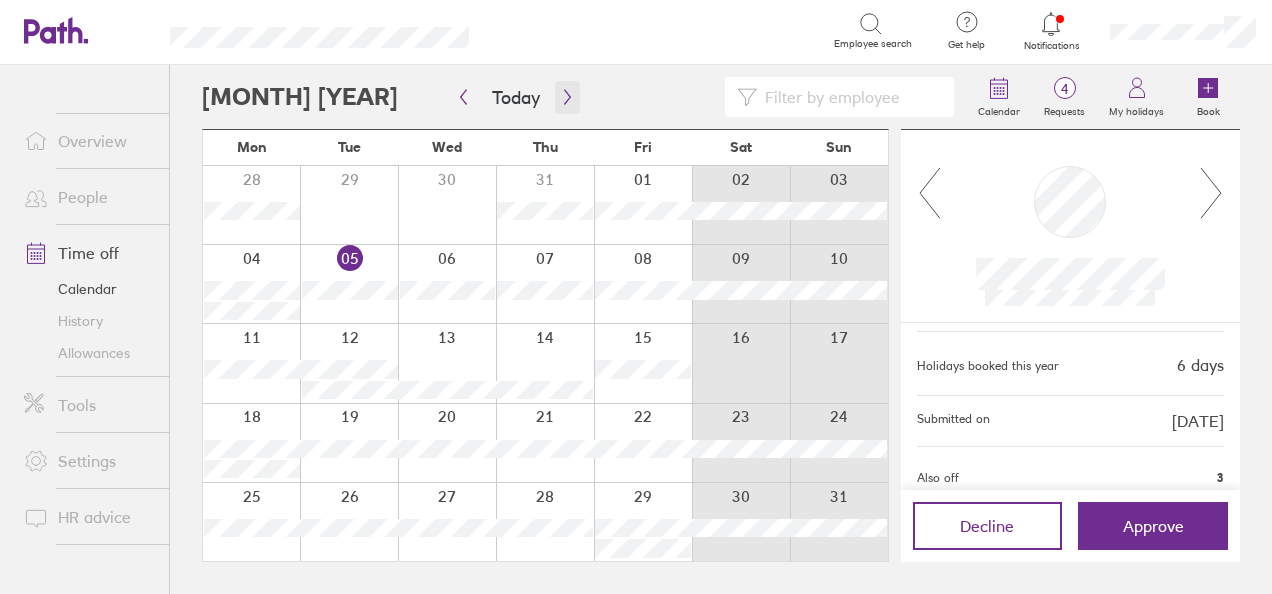 click 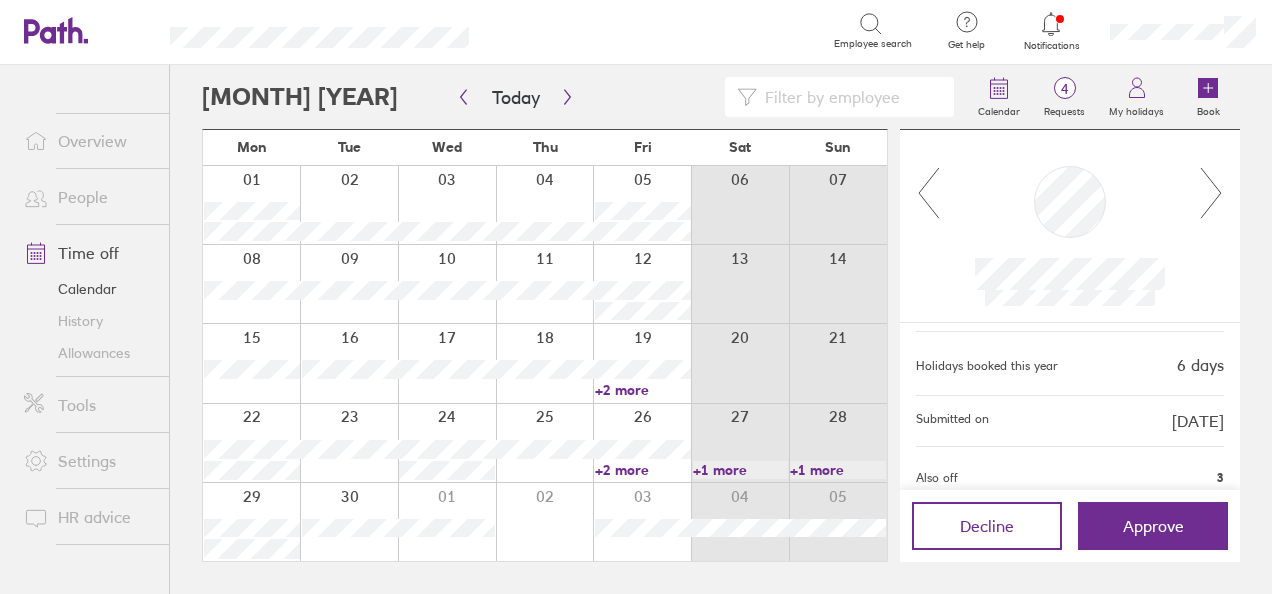 click on "+2 more" at bounding box center [643, 470] 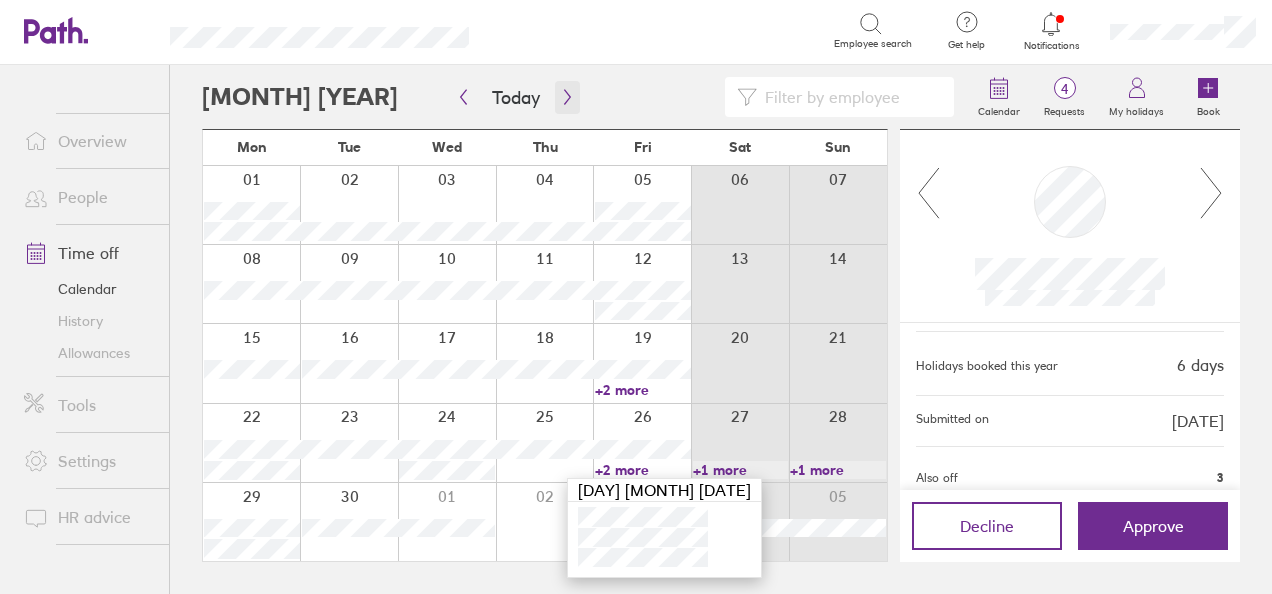 click 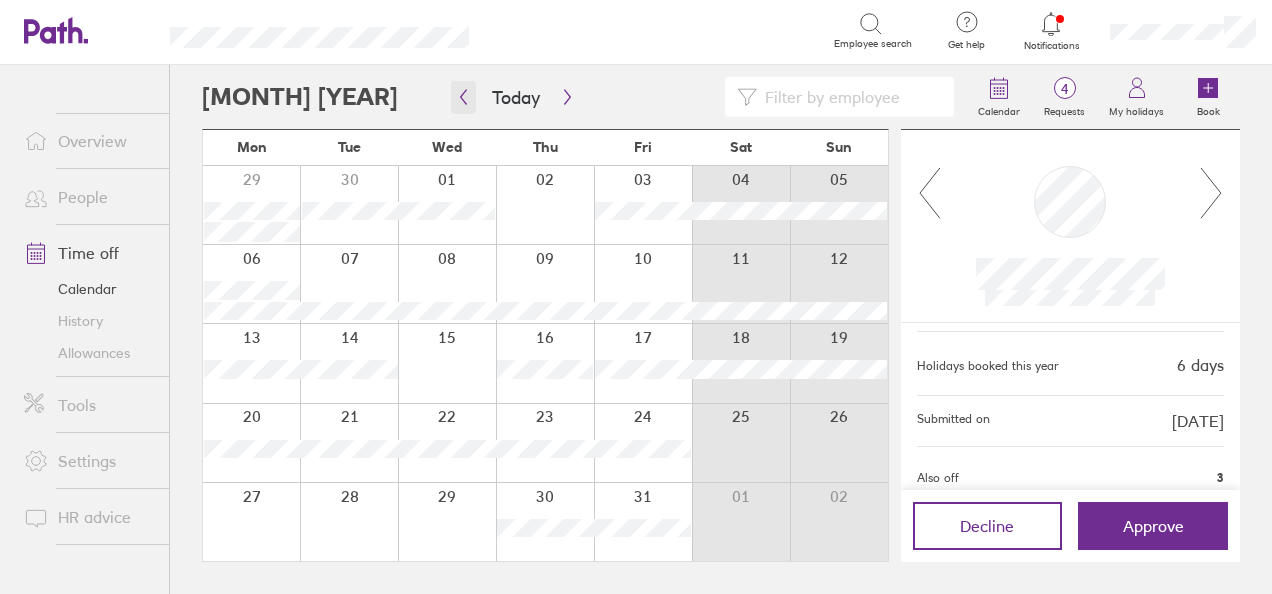 click 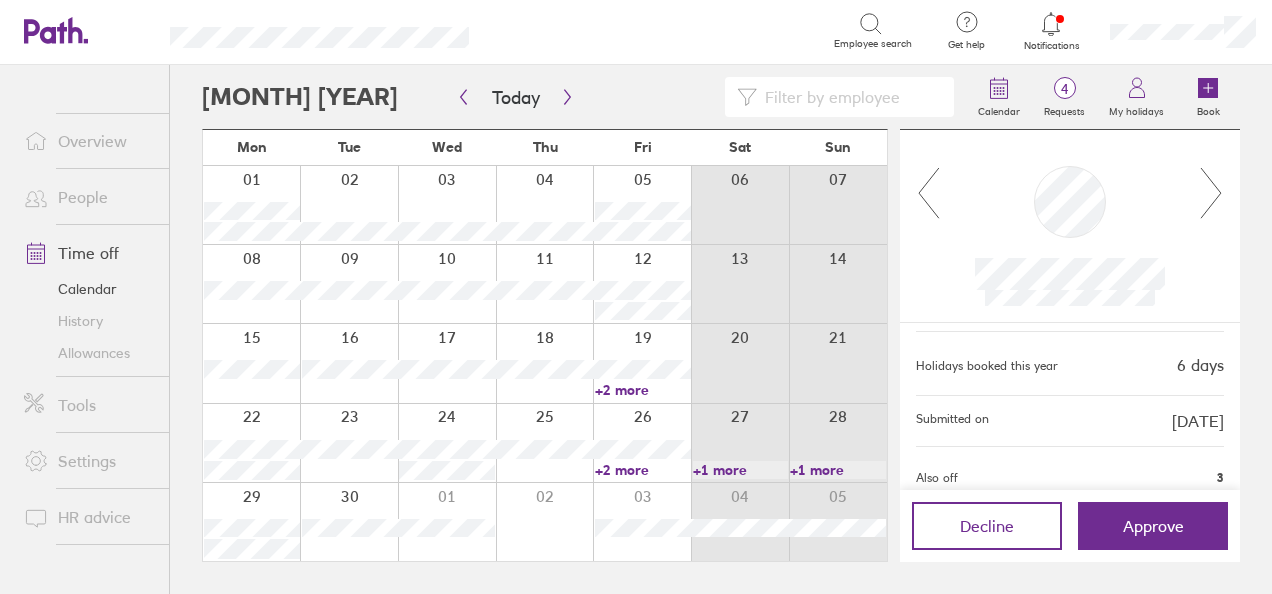 click on "+2 more" at bounding box center (643, 390) 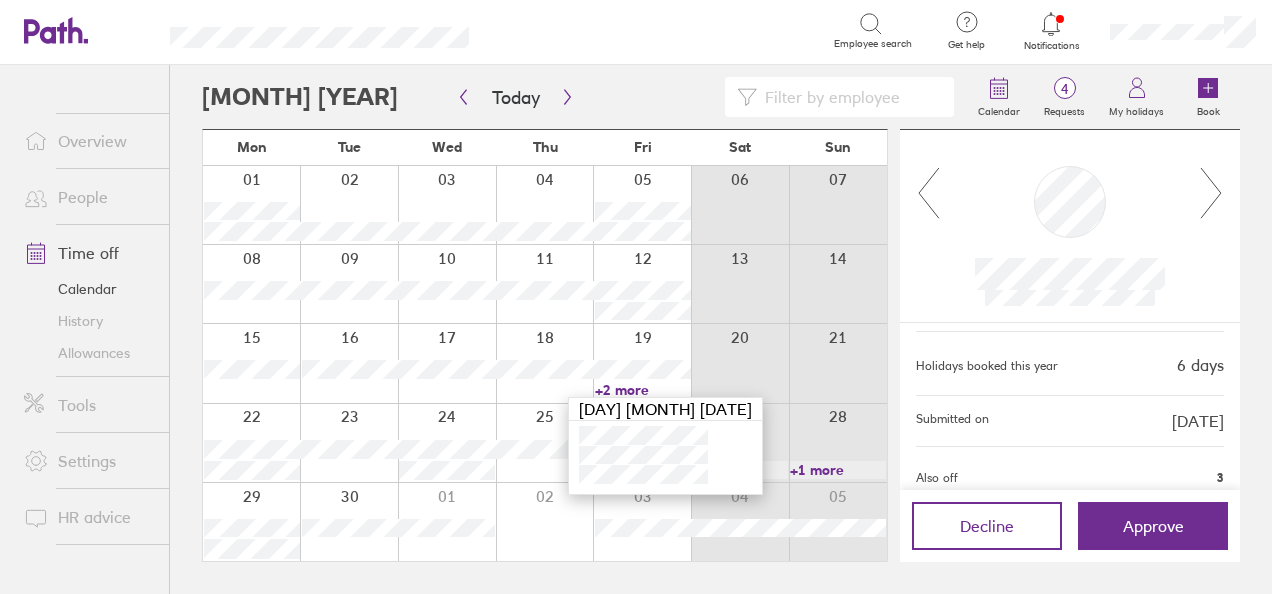 click at bounding box center [447, 443] 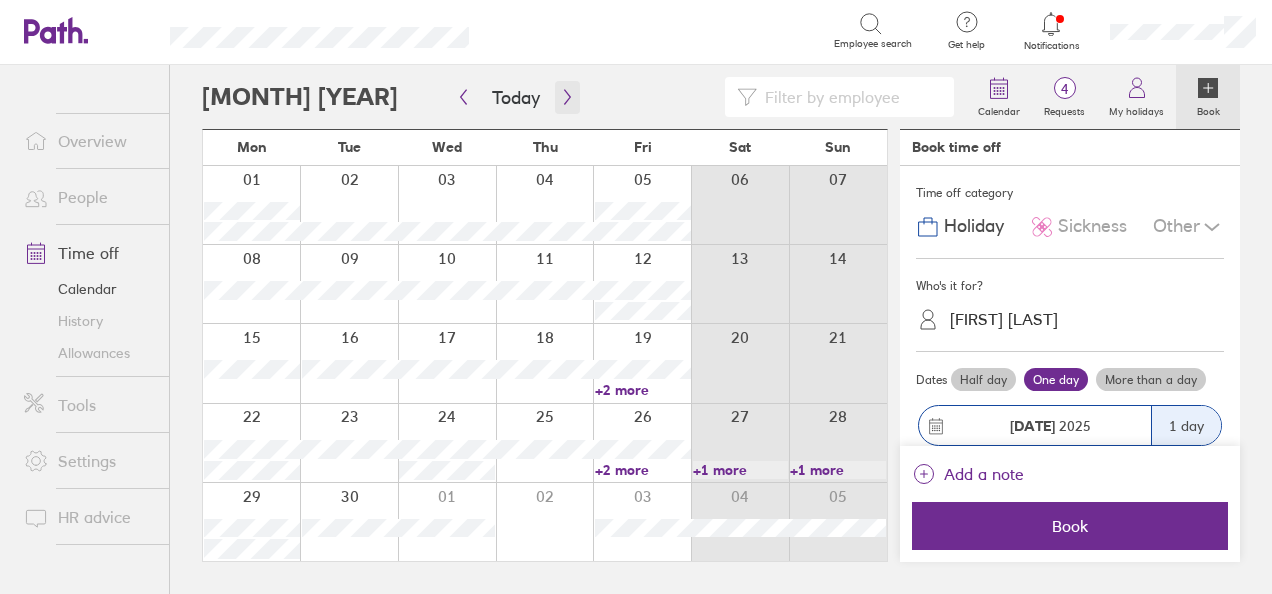 click 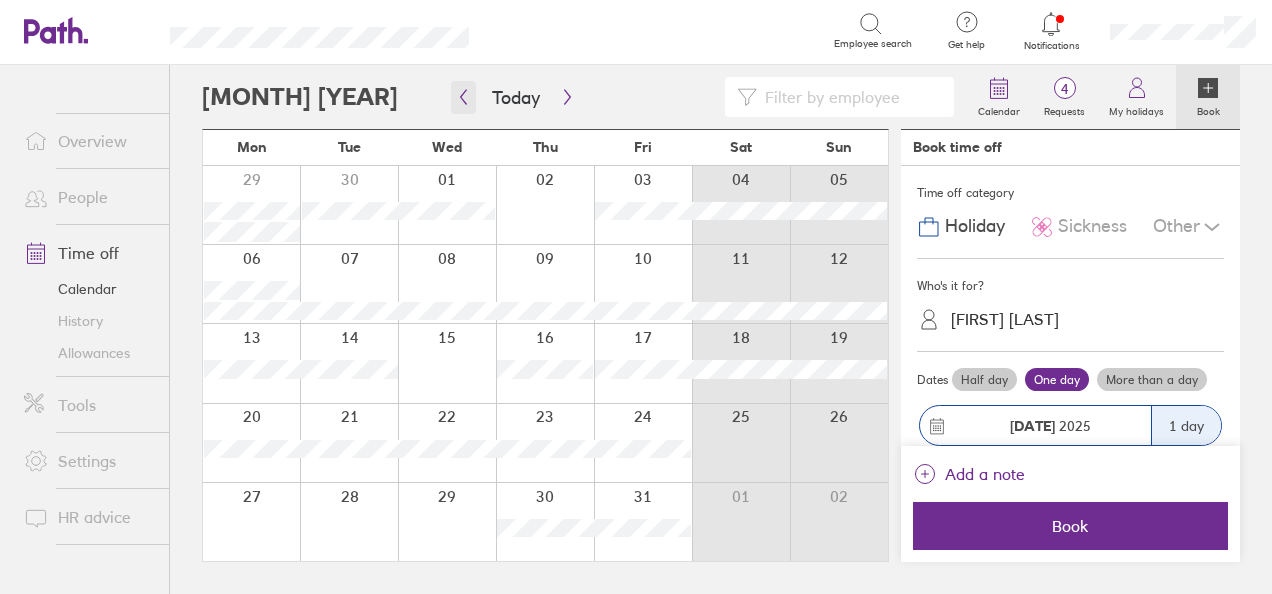 click 